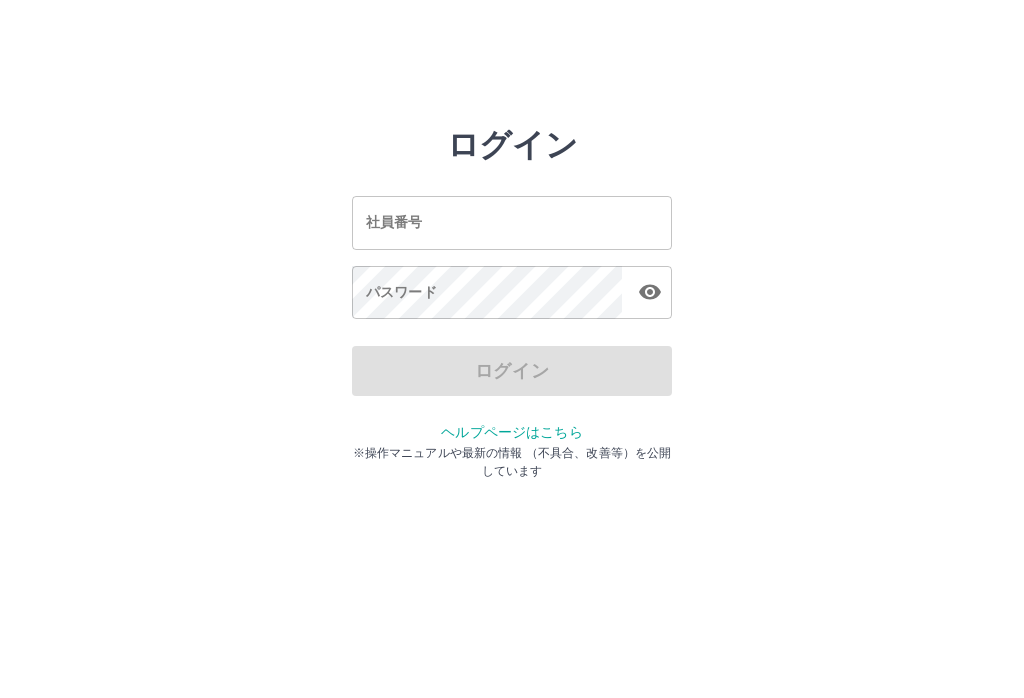 click on "社員番号" at bounding box center (512, 222) 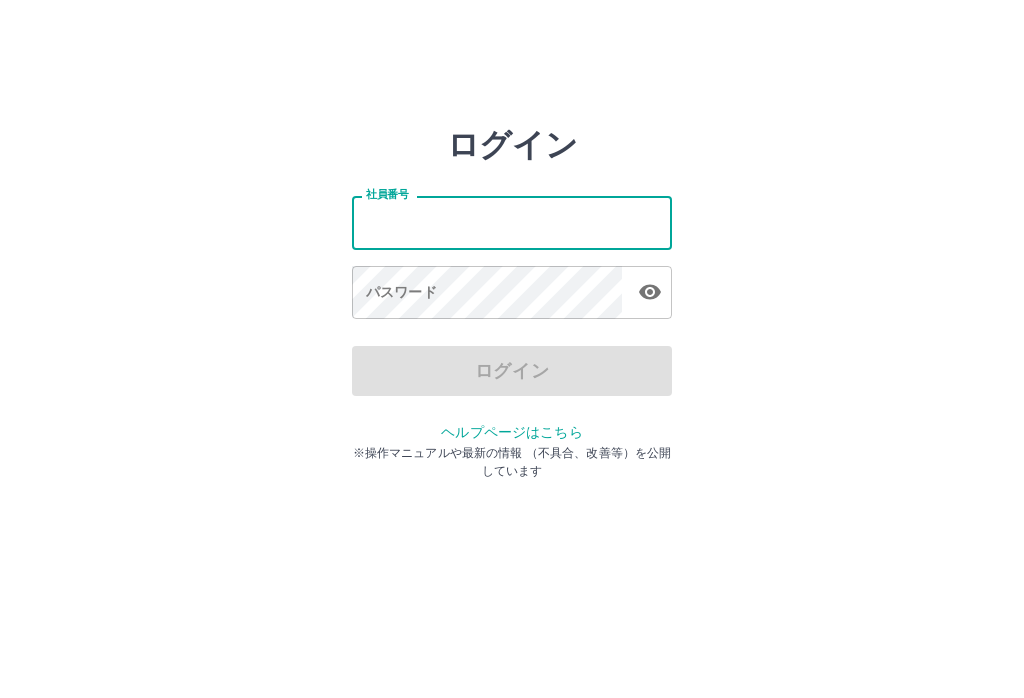 scroll, scrollTop: 0, scrollLeft: 0, axis: both 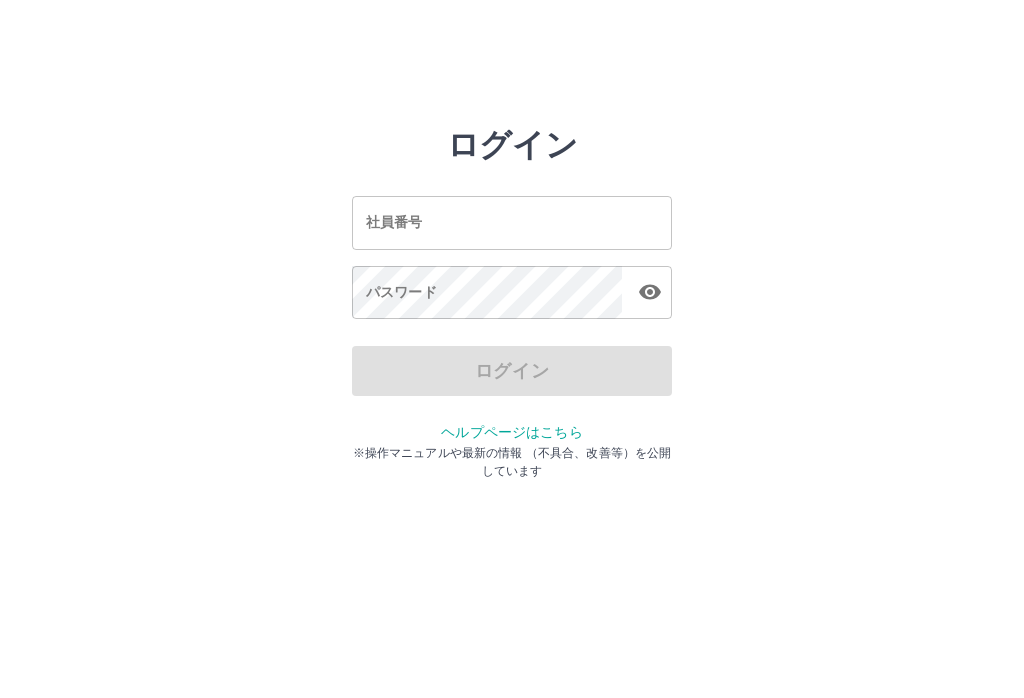click on "社員番号" at bounding box center [512, 222] 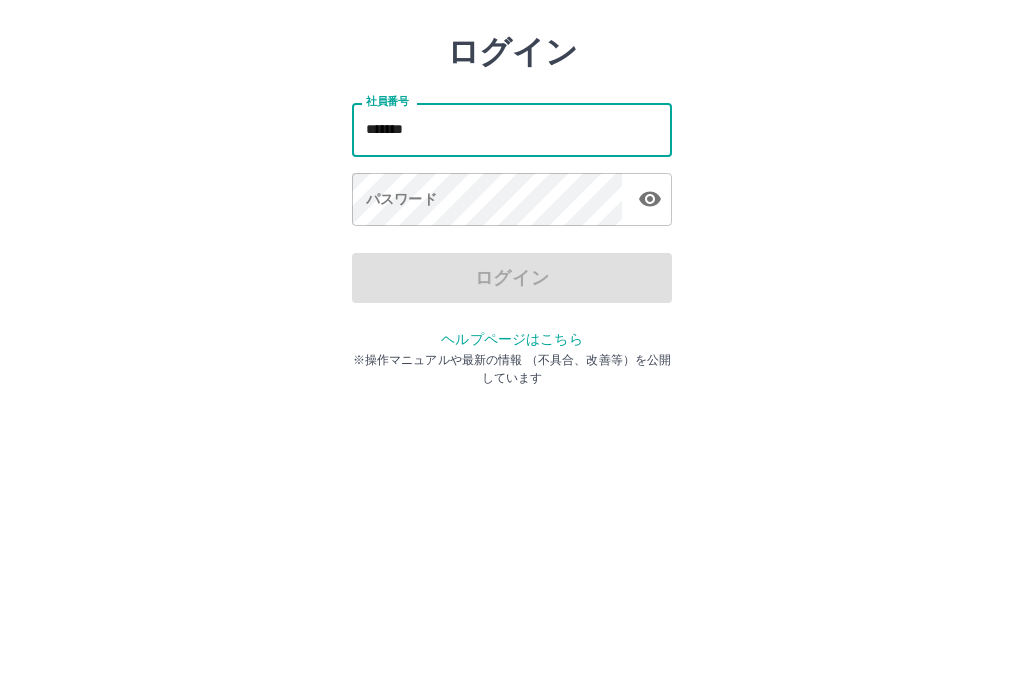 type on "*******" 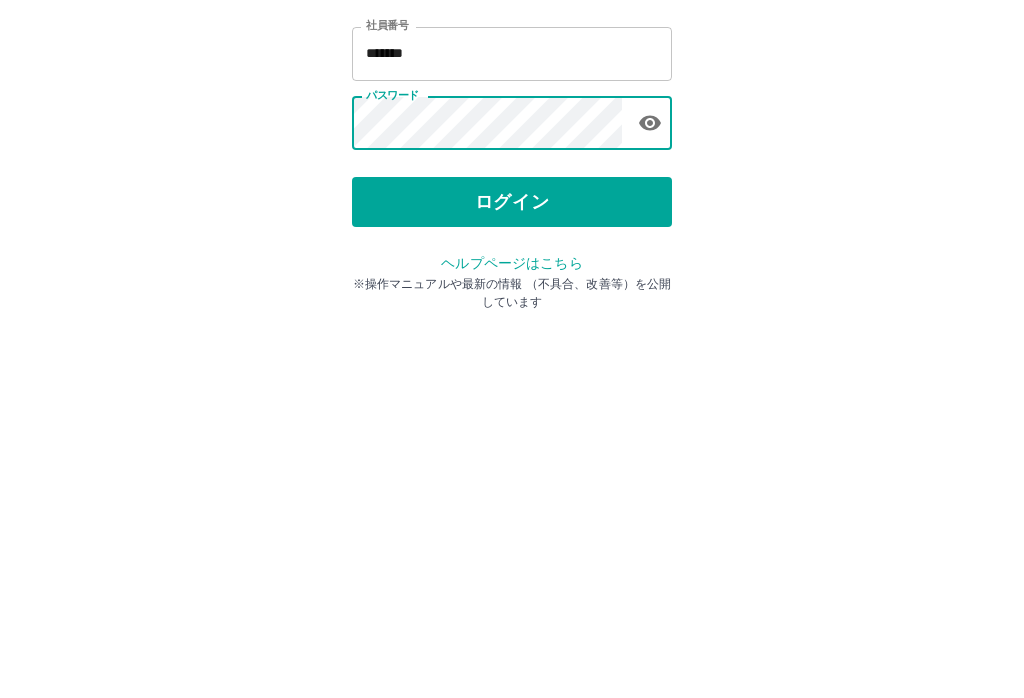 click on "ログイン" at bounding box center (512, 371) 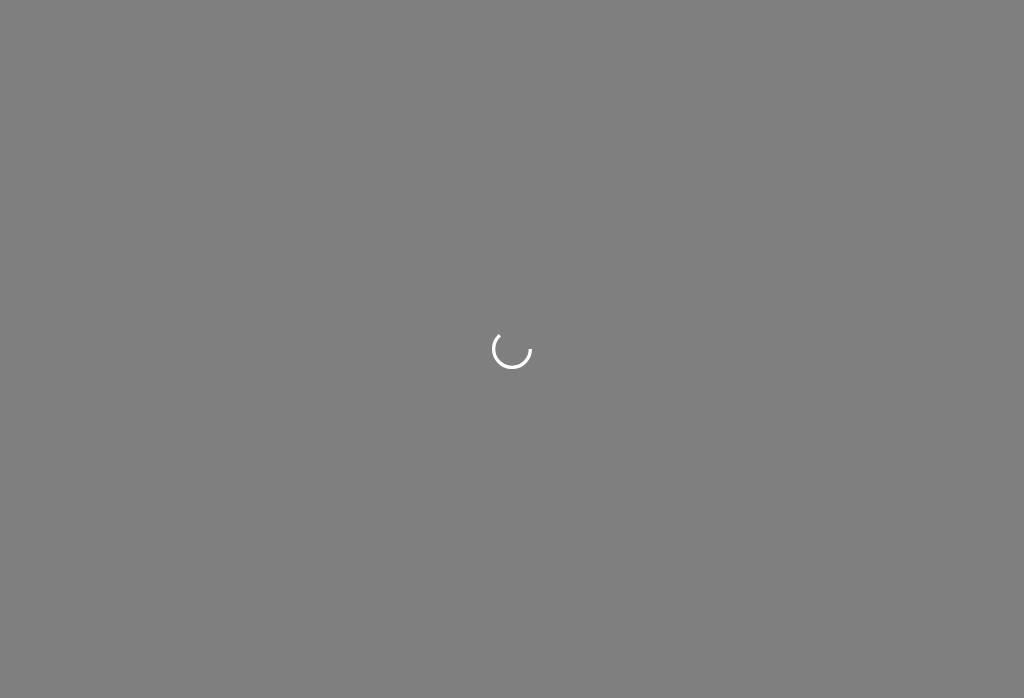 scroll, scrollTop: 0, scrollLeft: 0, axis: both 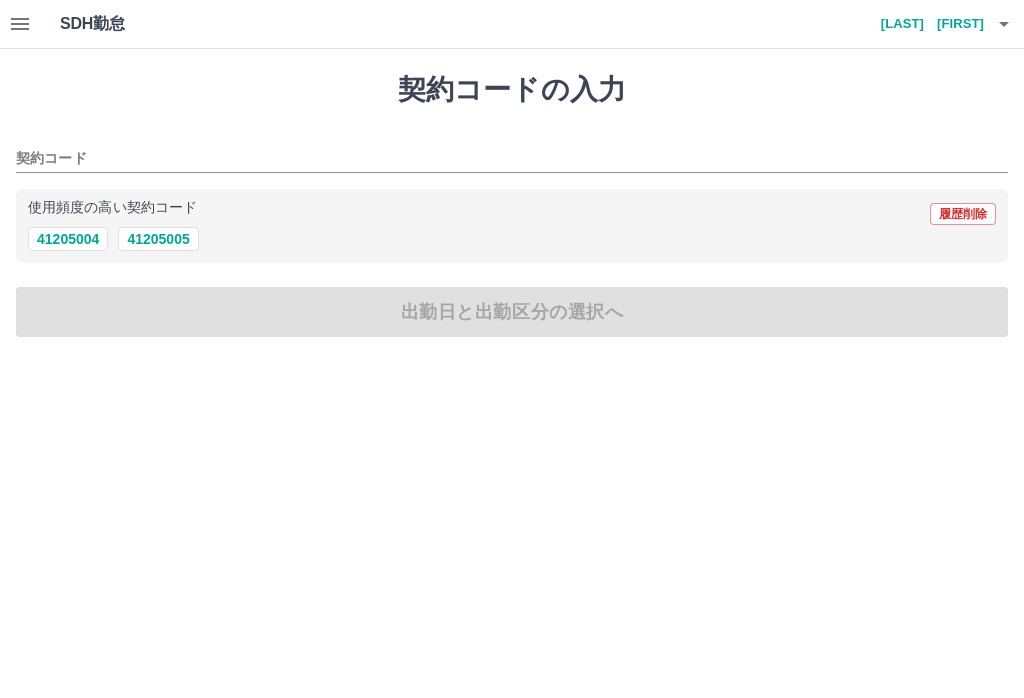 click on "41205005" at bounding box center [158, 239] 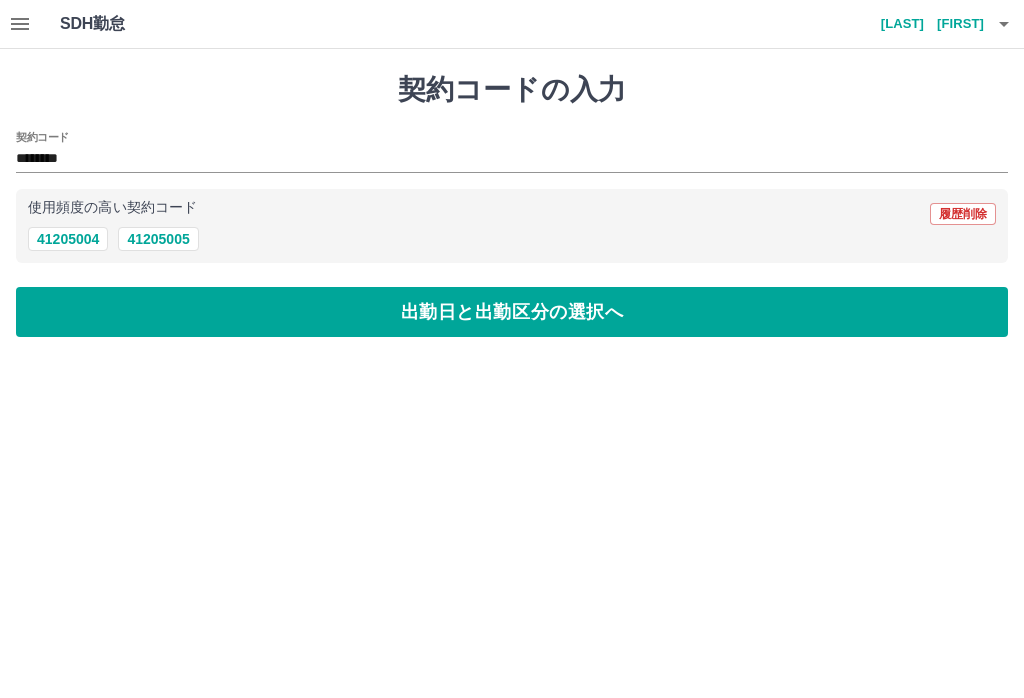 click 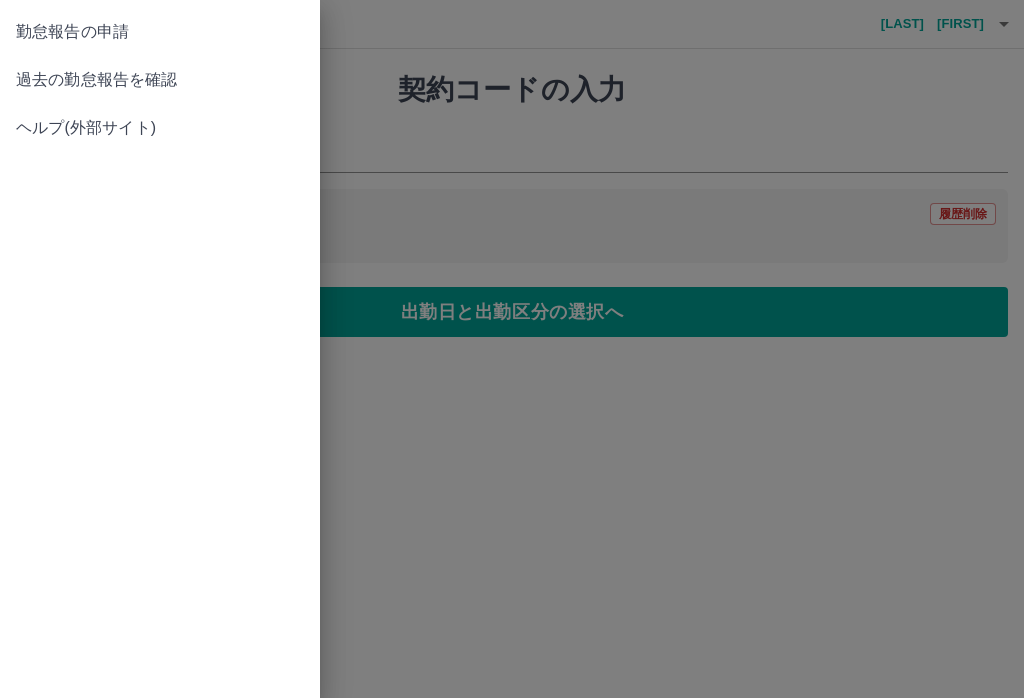 click on "過去の勤怠報告を確認" at bounding box center [160, 80] 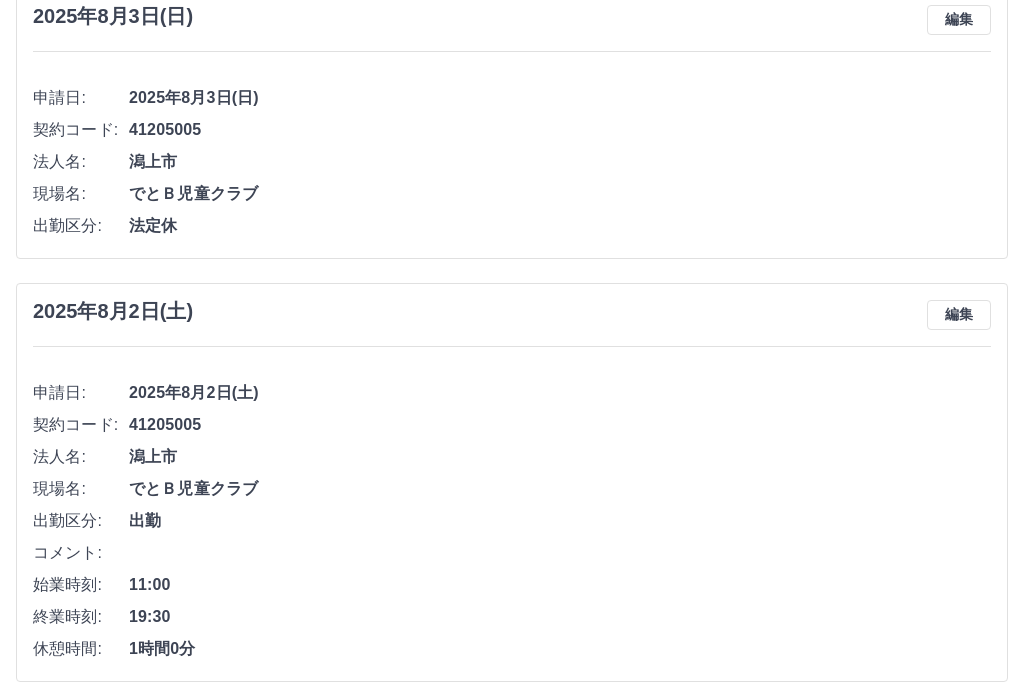 scroll, scrollTop: 196, scrollLeft: 0, axis: vertical 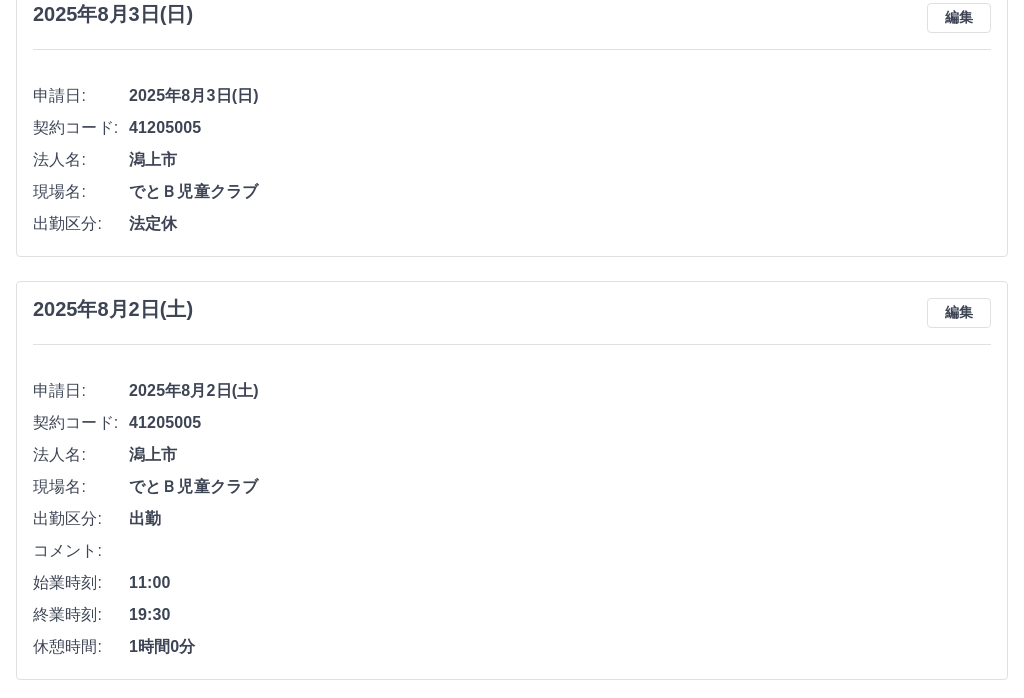 click on "2025年8月2日(土) 編集 申請日: 2025年8月2日(土) 契約コード: 41205005 法人名: 潟上市 現場名: でとＢ児童クラブ 出勤区分: 出勤 コメント: 始業時刻: 11:00 終業時刻: 19:30 休憩時間: 1時間0分" at bounding box center (512, 481) 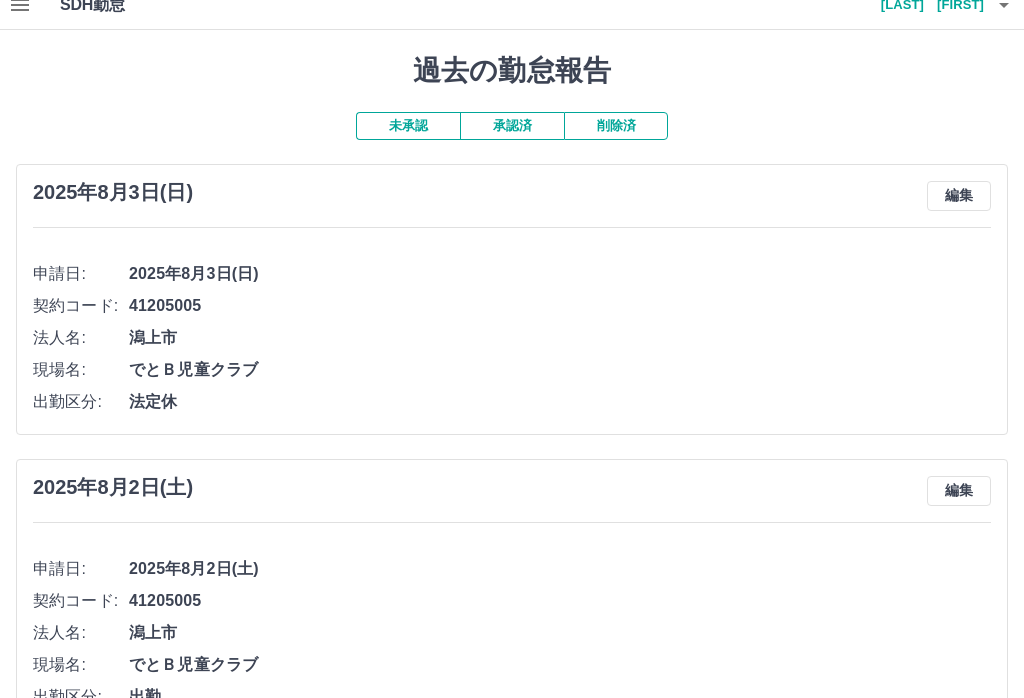 scroll, scrollTop: 0, scrollLeft: 0, axis: both 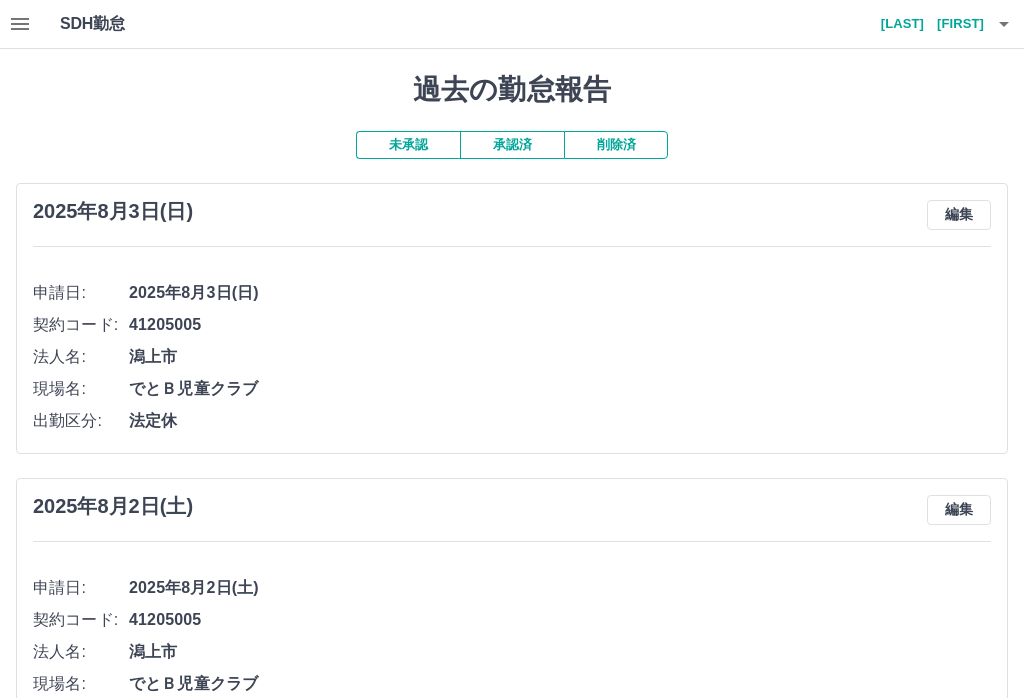 click 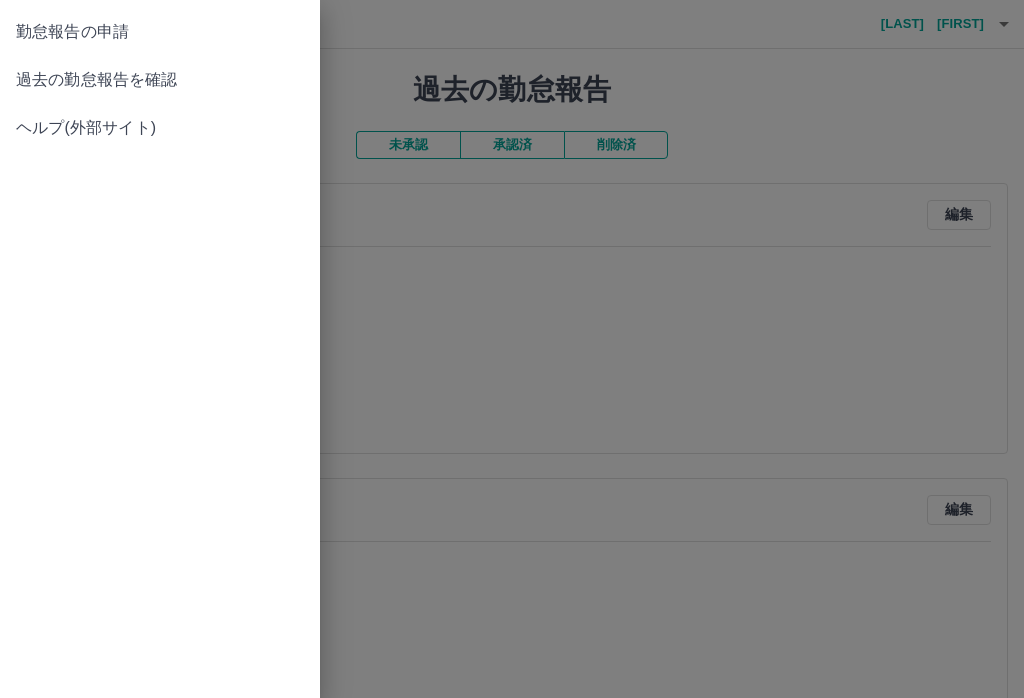 click on "勤怠報告の申請" at bounding box center [160, 32] 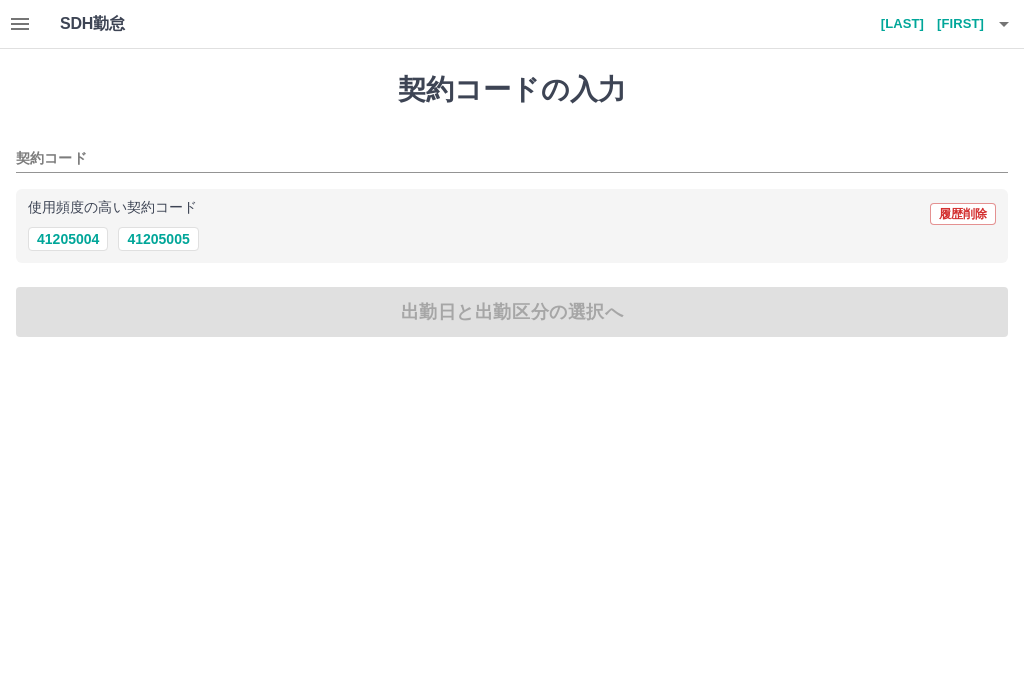 click on "41205005" at bounding box center (158, 239) 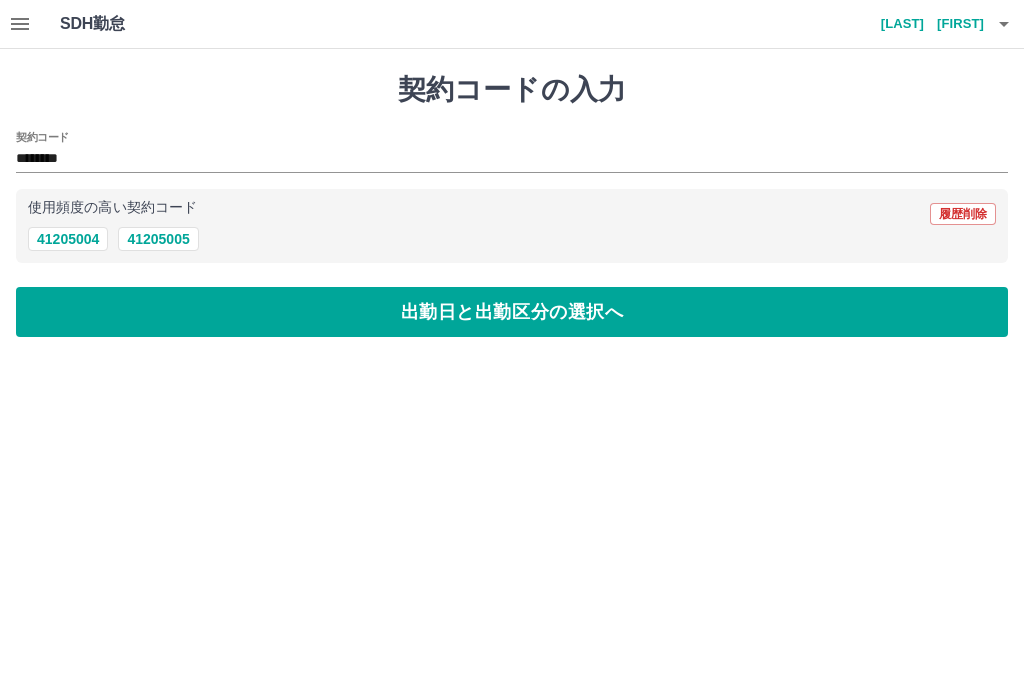 click on "出勤日と出勤区分の選択へ" at bounding box center (512, 312) 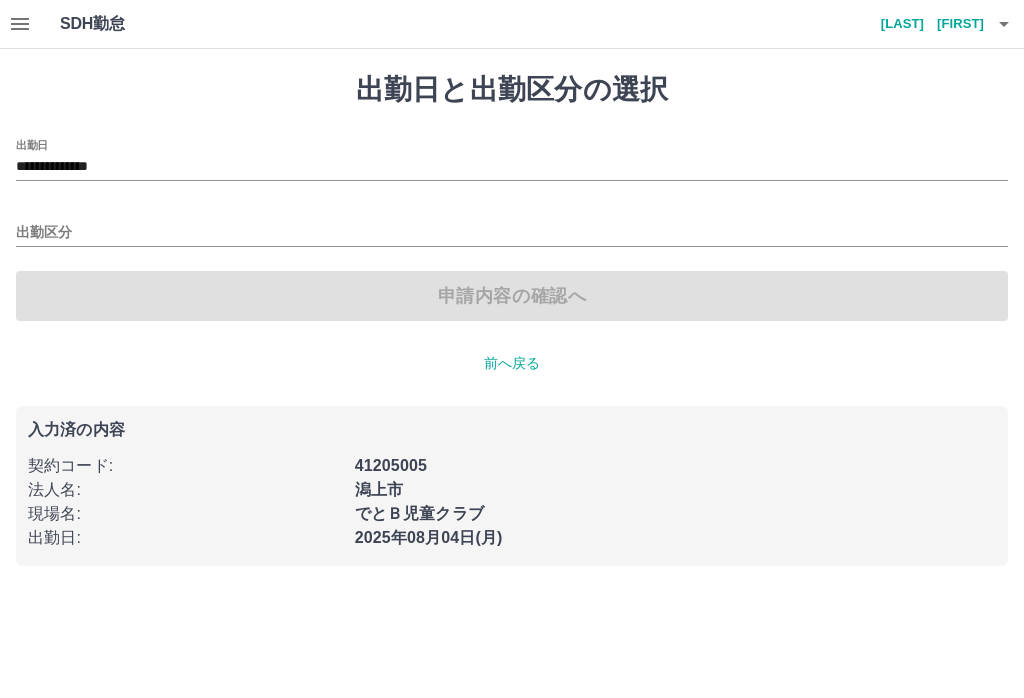 click on "出勤区分" at bounding box center (512, 226) 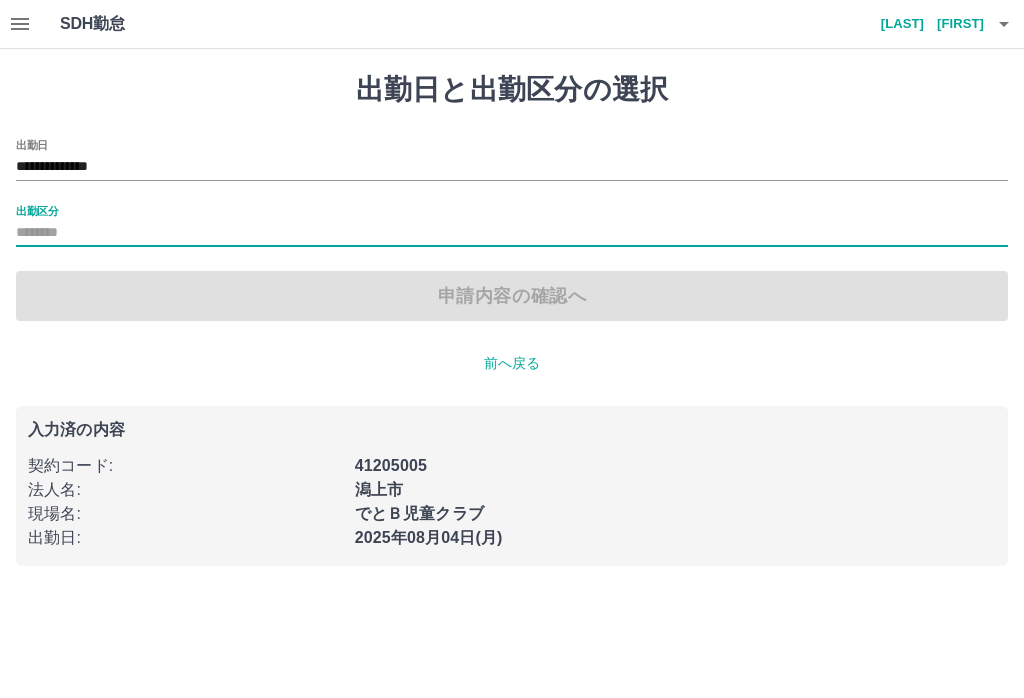 click on "出勤区分" at bounding box center (512, 226) 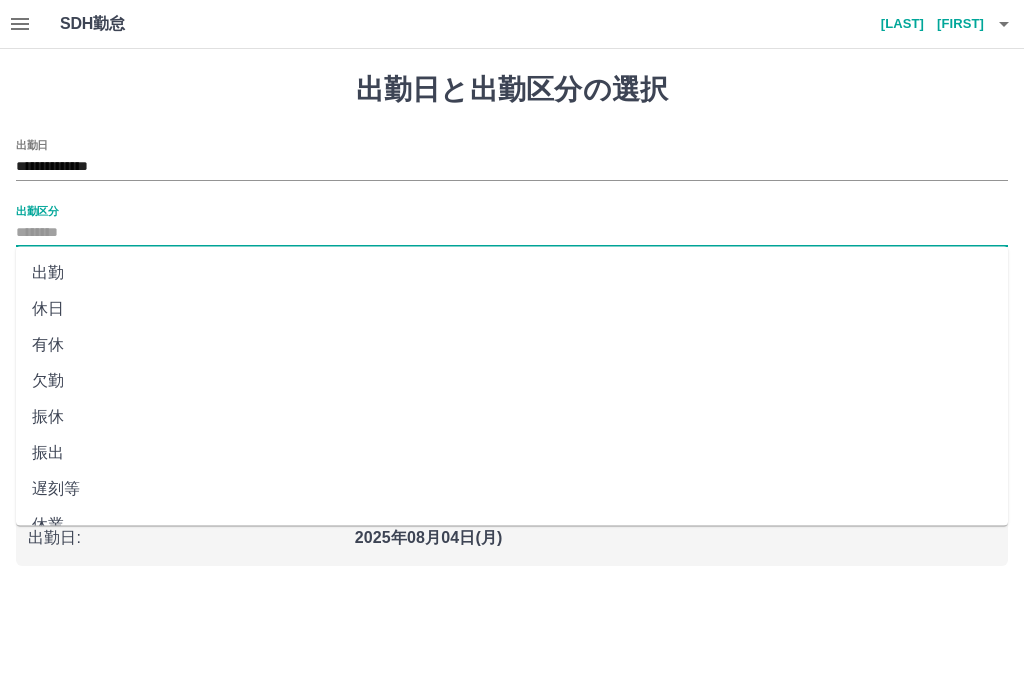 click on "休日" at bounding box center [512, 309] 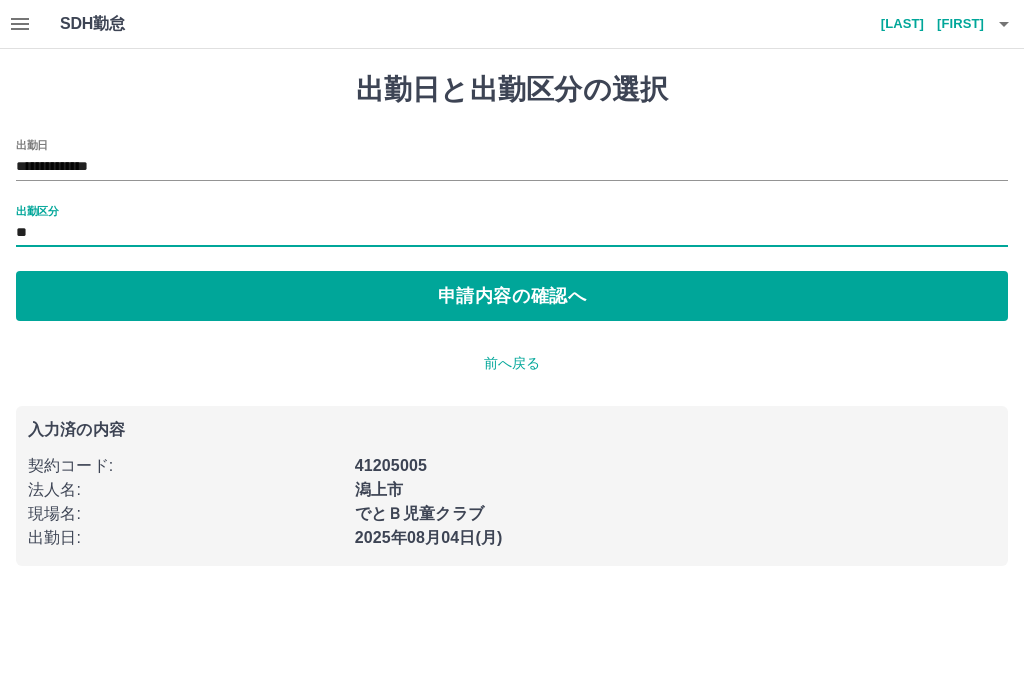 click on "申請内容の確認へ" at bounding box center (512, 296) 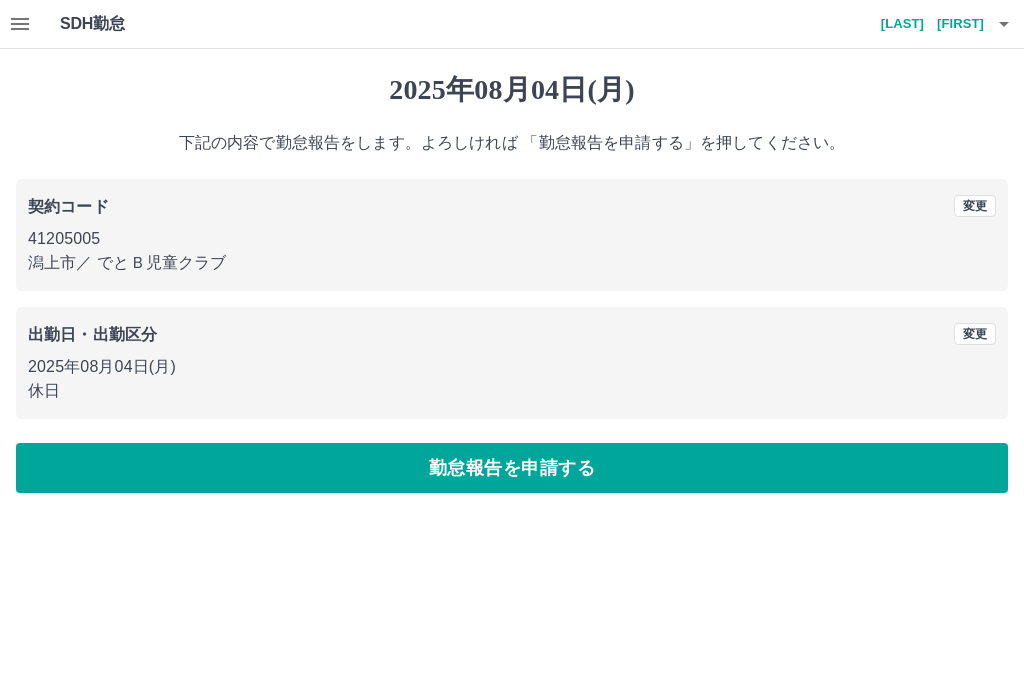 click on "勤怠報告を申請する" at bounding box center [512, 468] 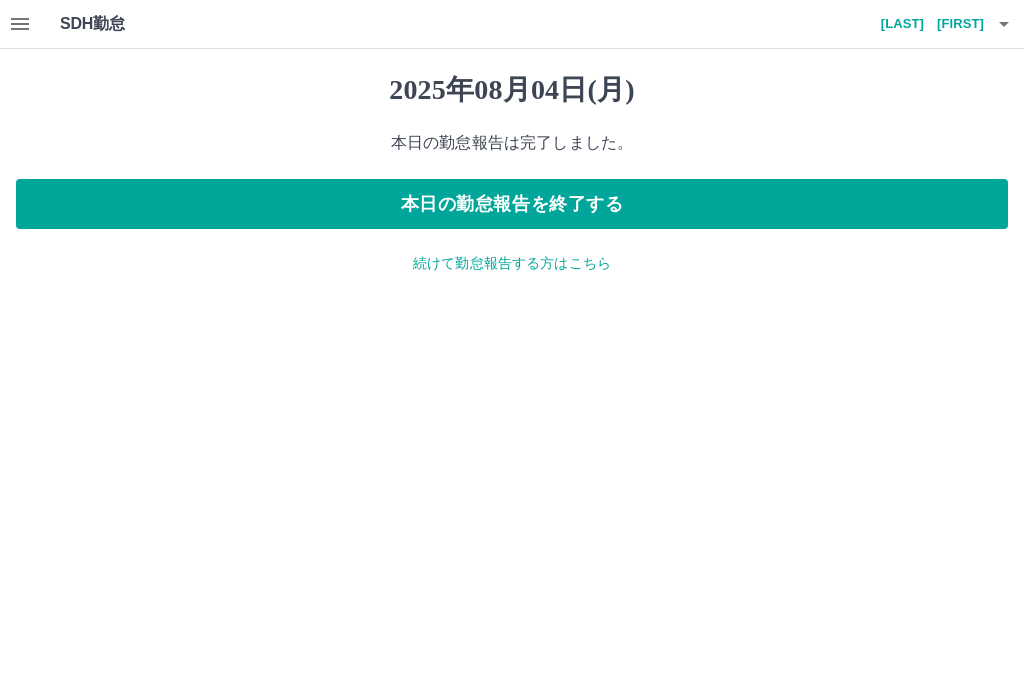 click on "本日の勤怠報告を終了する" at bounding box center [512, 204] 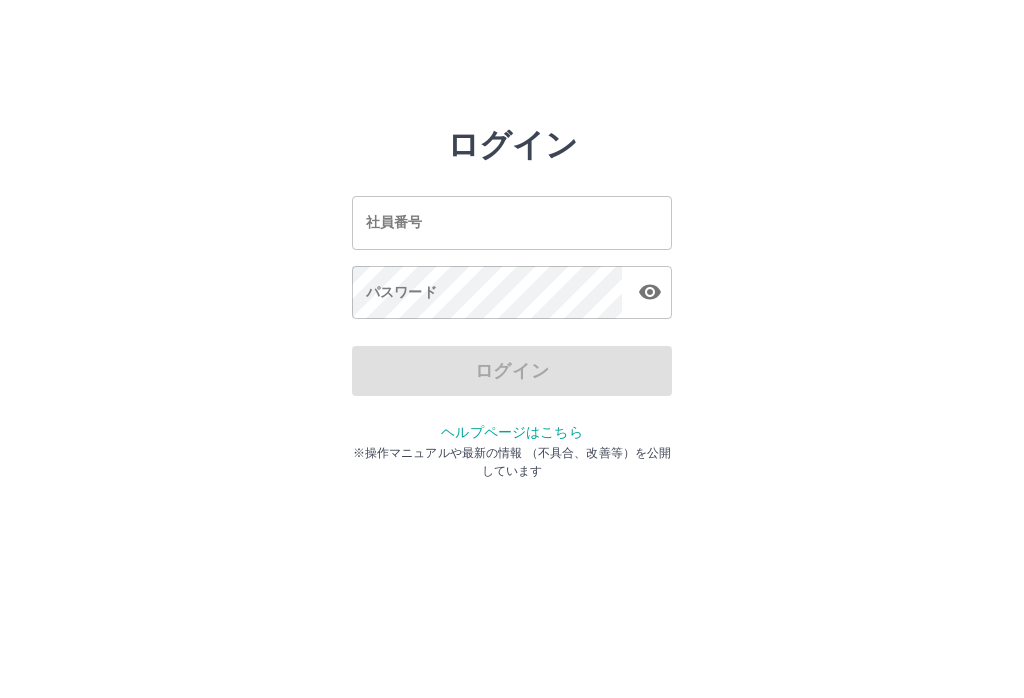scroll, scrollTop: 0, scrollLeft: 0, axis: both 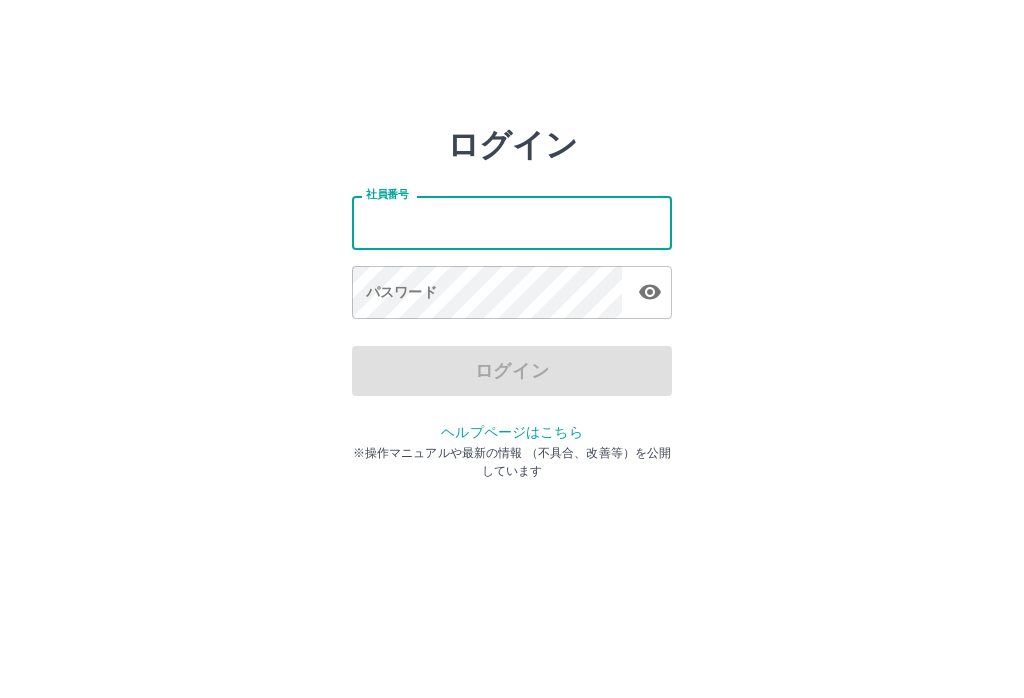 click on "ログイン 社員番号 社員番号 パスワード パスワード ログイン ヘルプページはこちら ※操作マニュアルや最新の情報 （不具合、改善等）を公開しています" at bounding box center (512, 286) 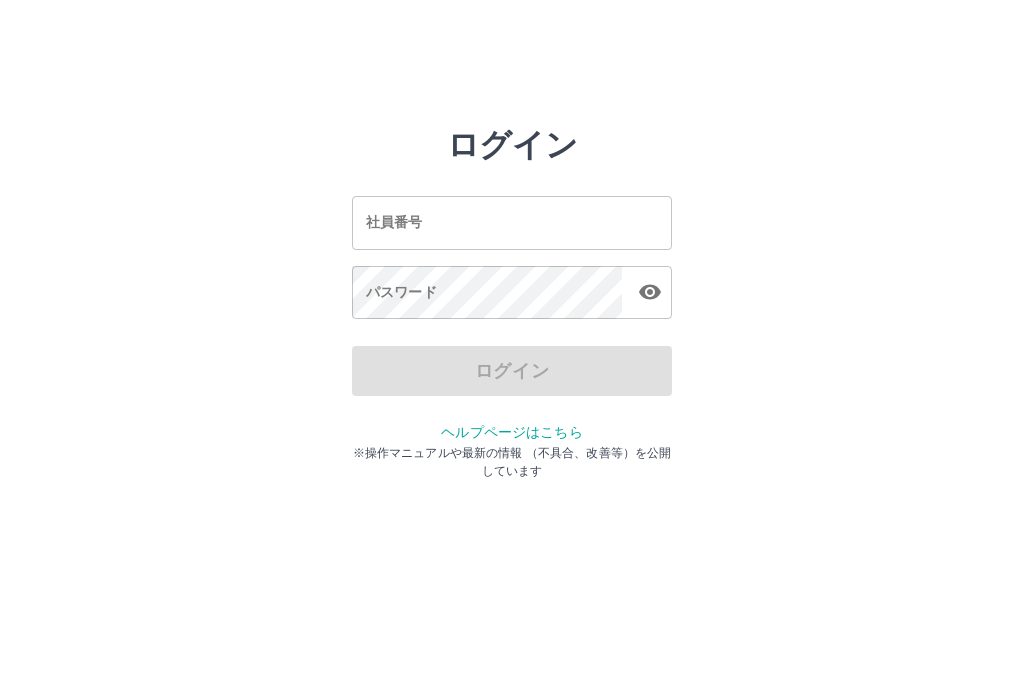 click on "社員番号" at bounding box center (512, 222) 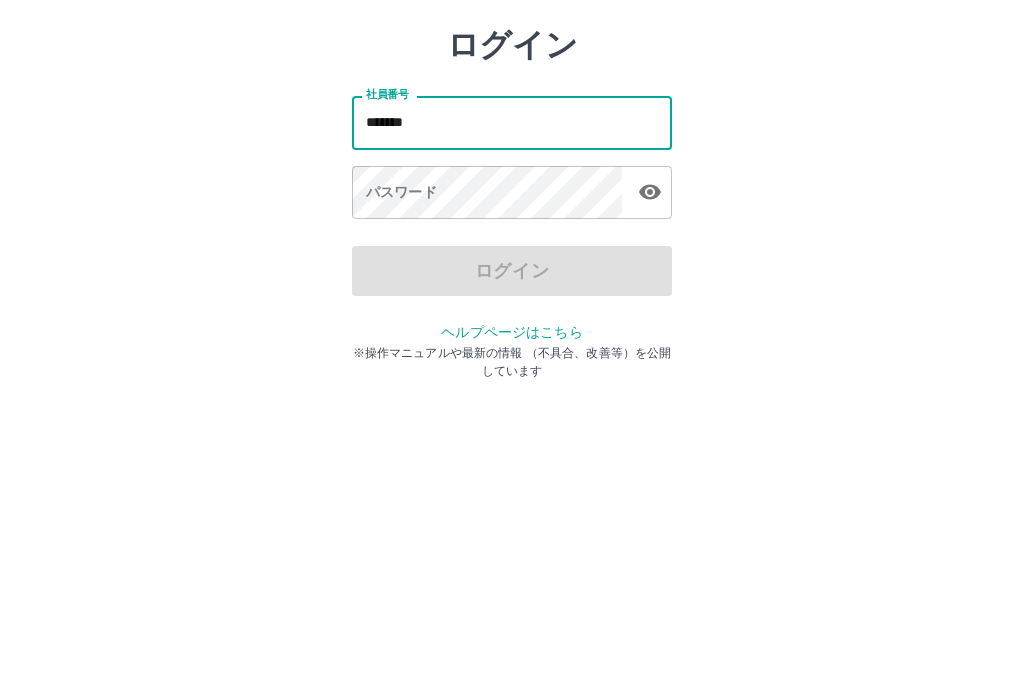 type on "*******" 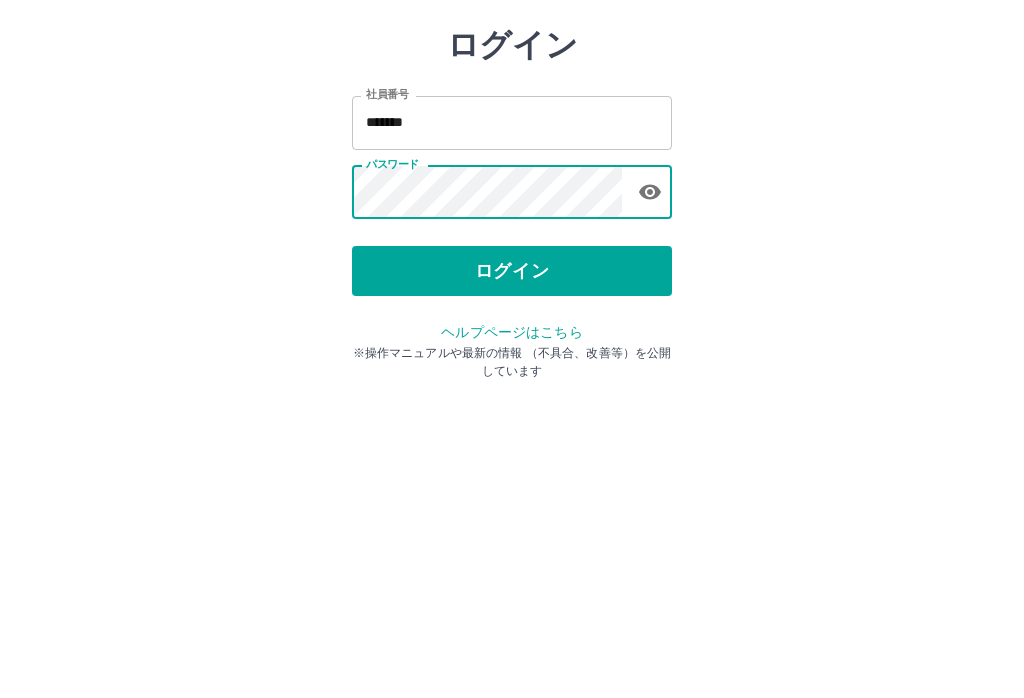 click on "ログイン" at bounding box center [512, 371] 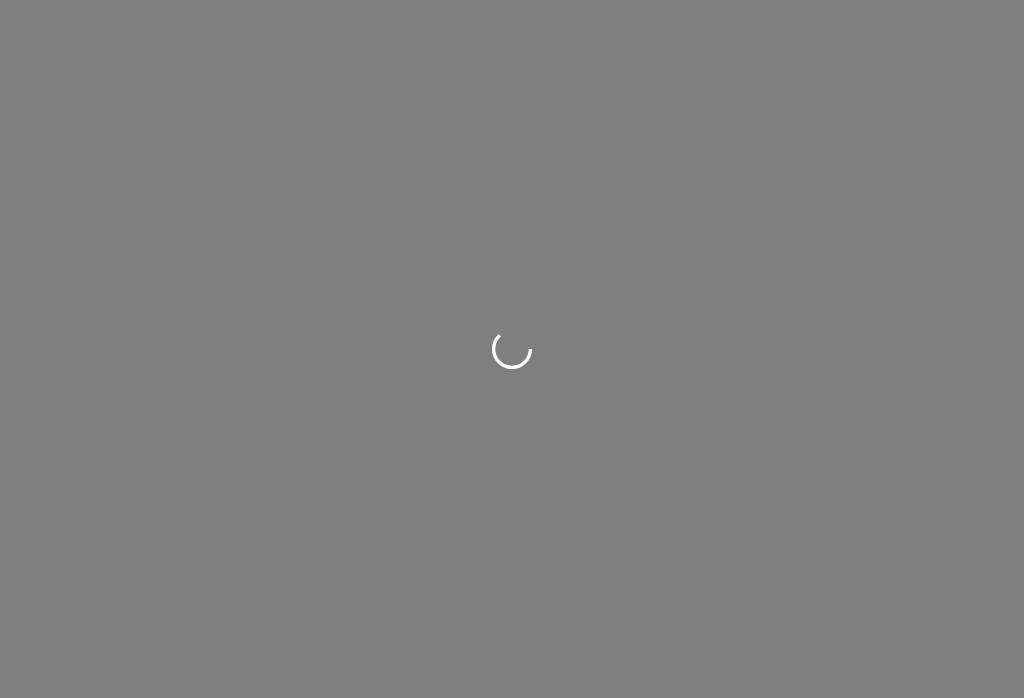scroll, scrollTop: 0, scrollLeft: 0, axis: both 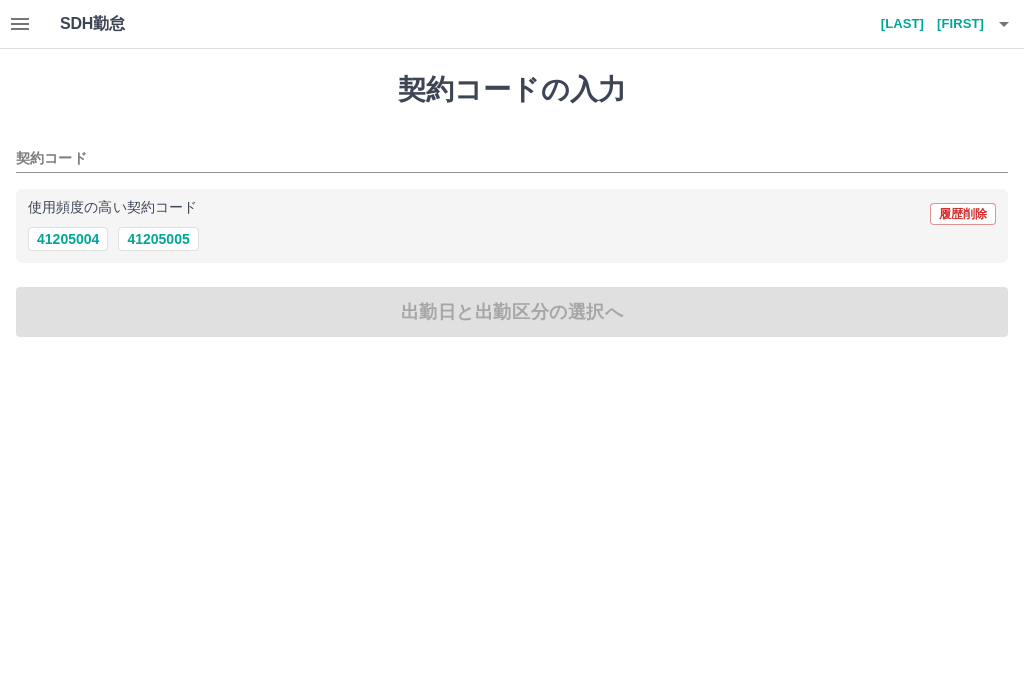 click at bounding box center [20, 24] 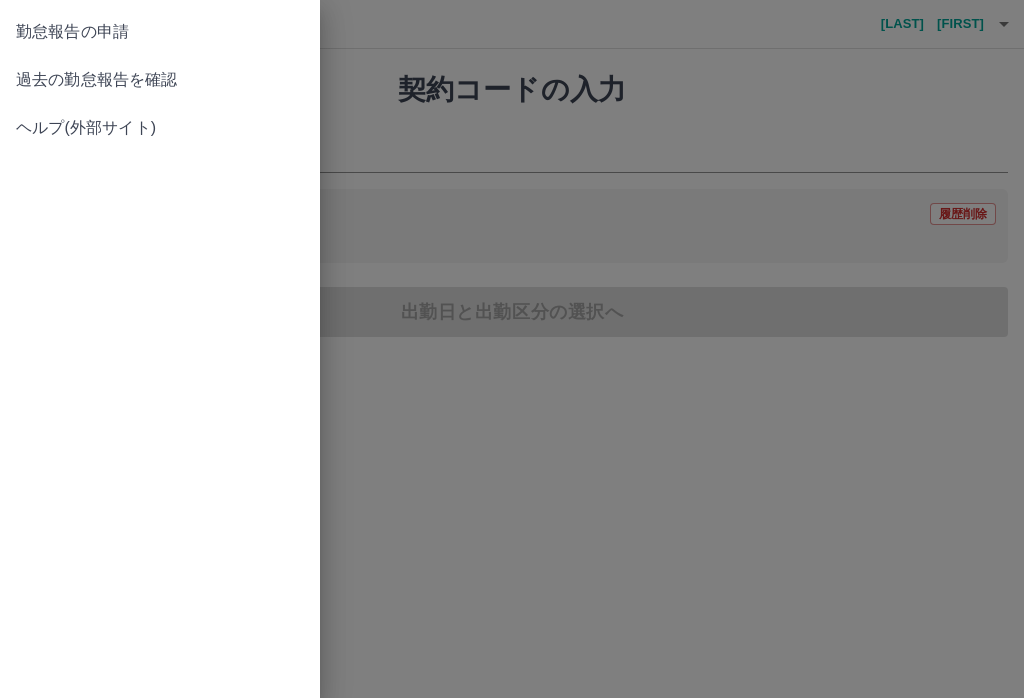 click on "過去の勤怠報告を確認" at bounding box center [160, 80] 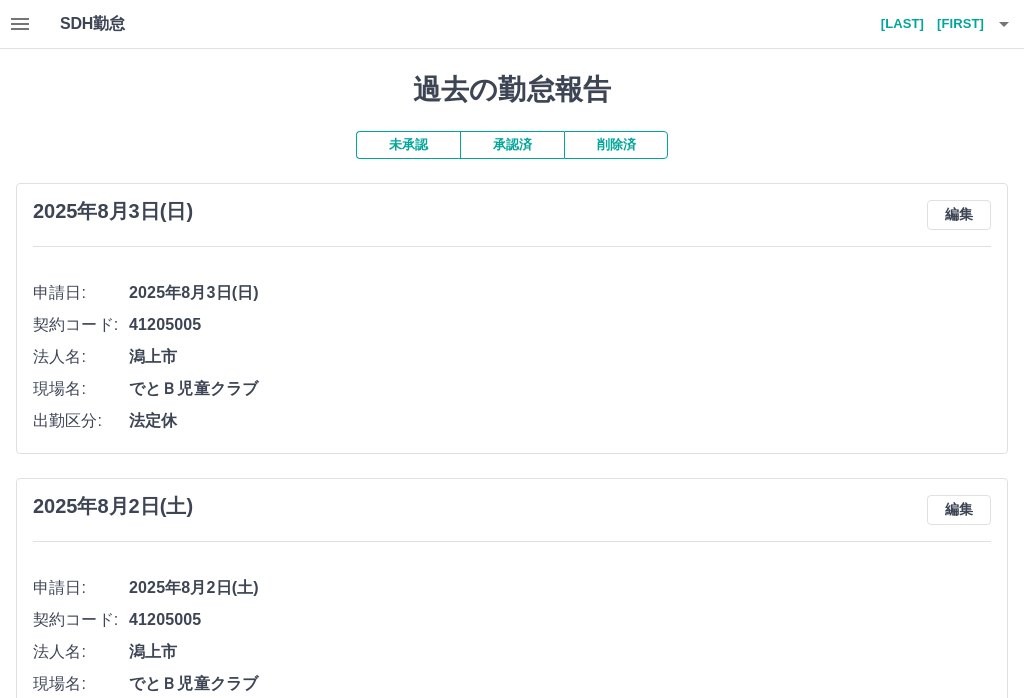 click on "承認済" at bounding box center (512, 145) 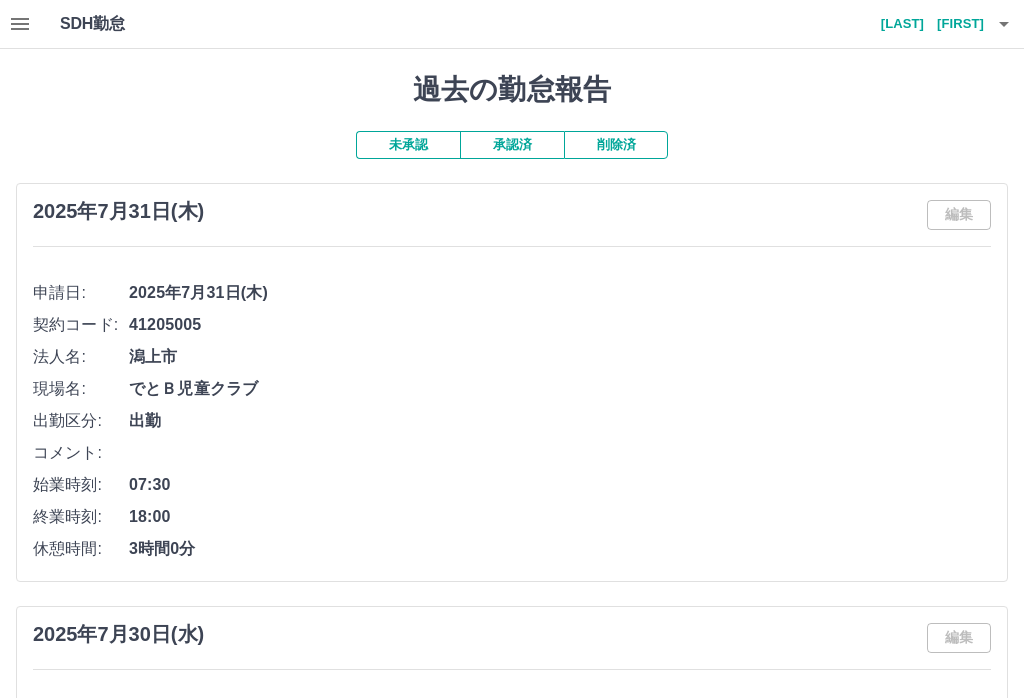 click on "未承認" at bounding box center (408, 145) 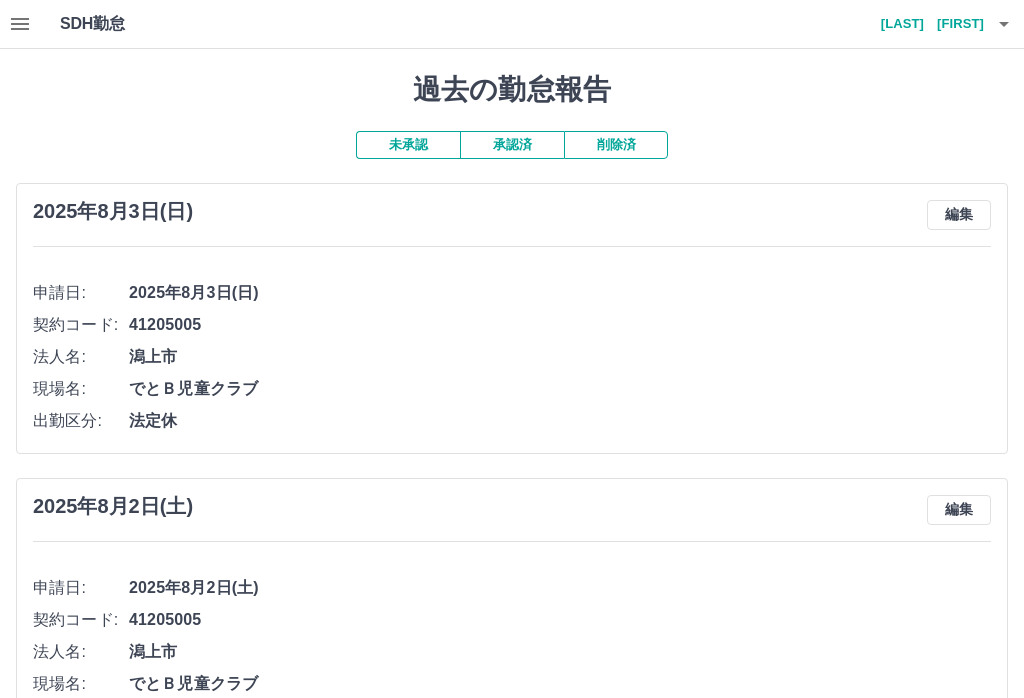 click on "出勤区分: 法定休" at bounding box center (512, 421) 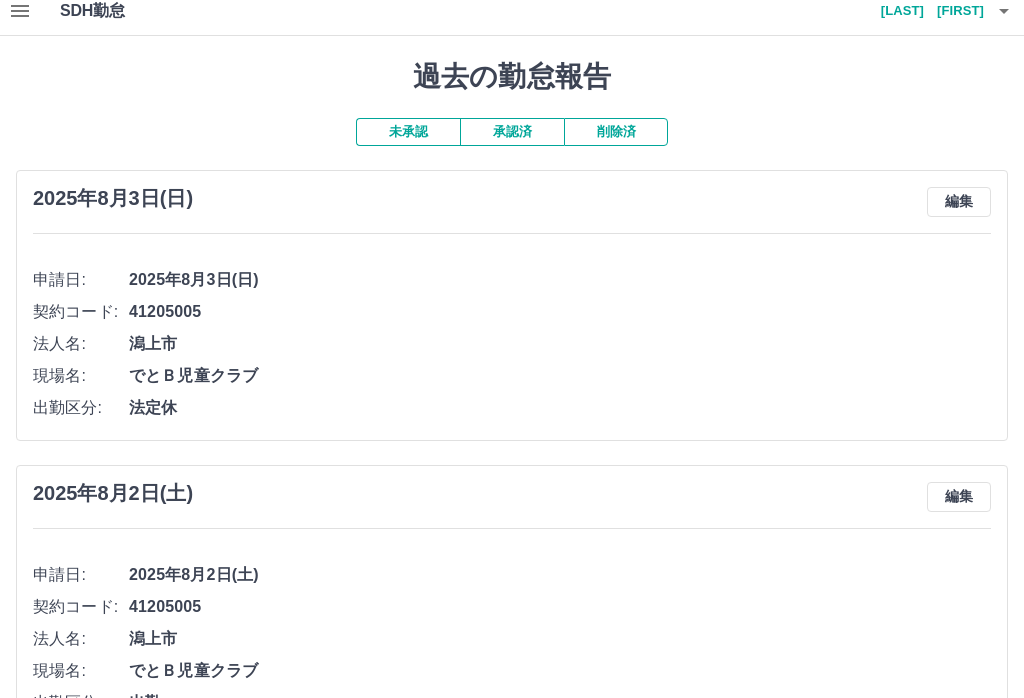 scroll, scrollTop: 0, scrollLeft: 0, axis: both 